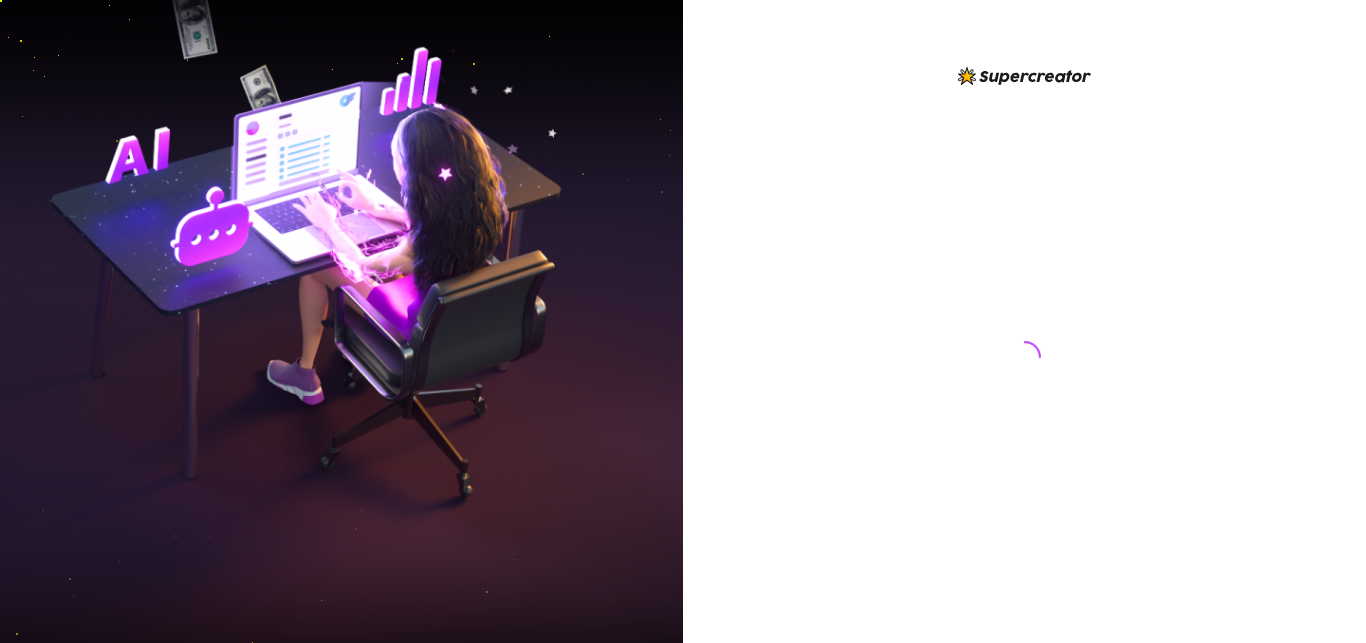 scroll, scrollTop: 0, scrollLeft: 0, axis: both 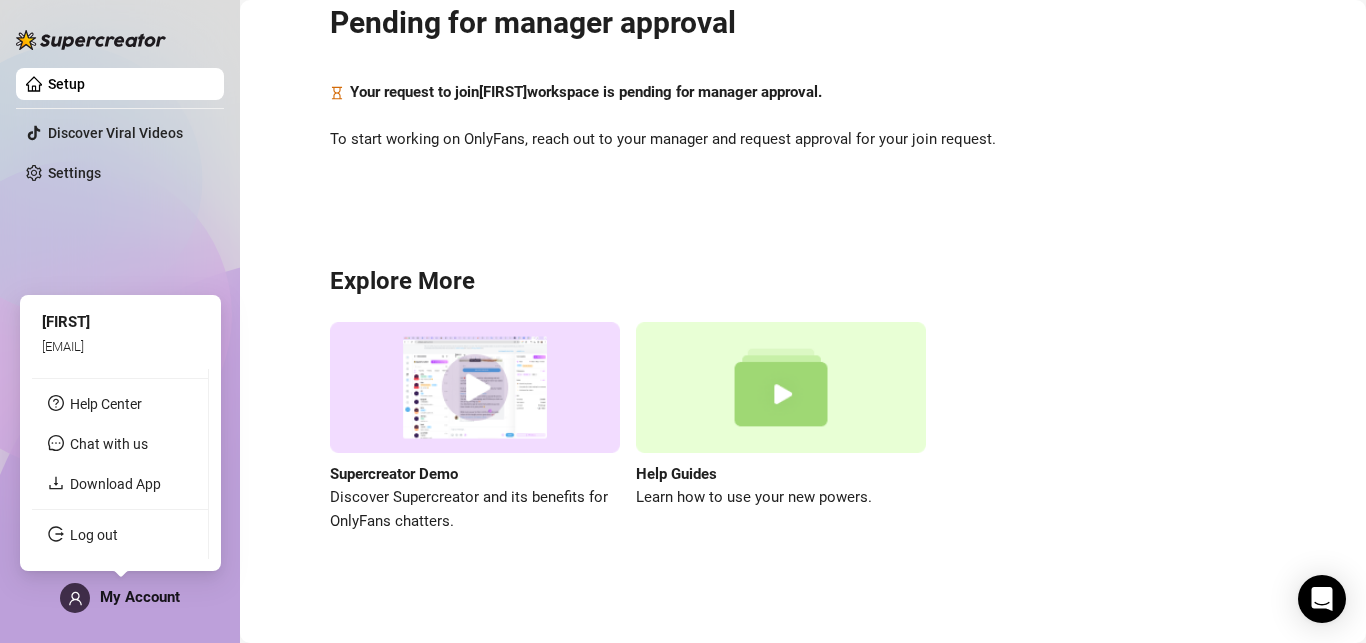 click on "My Account" at bounding box center (140, 597) 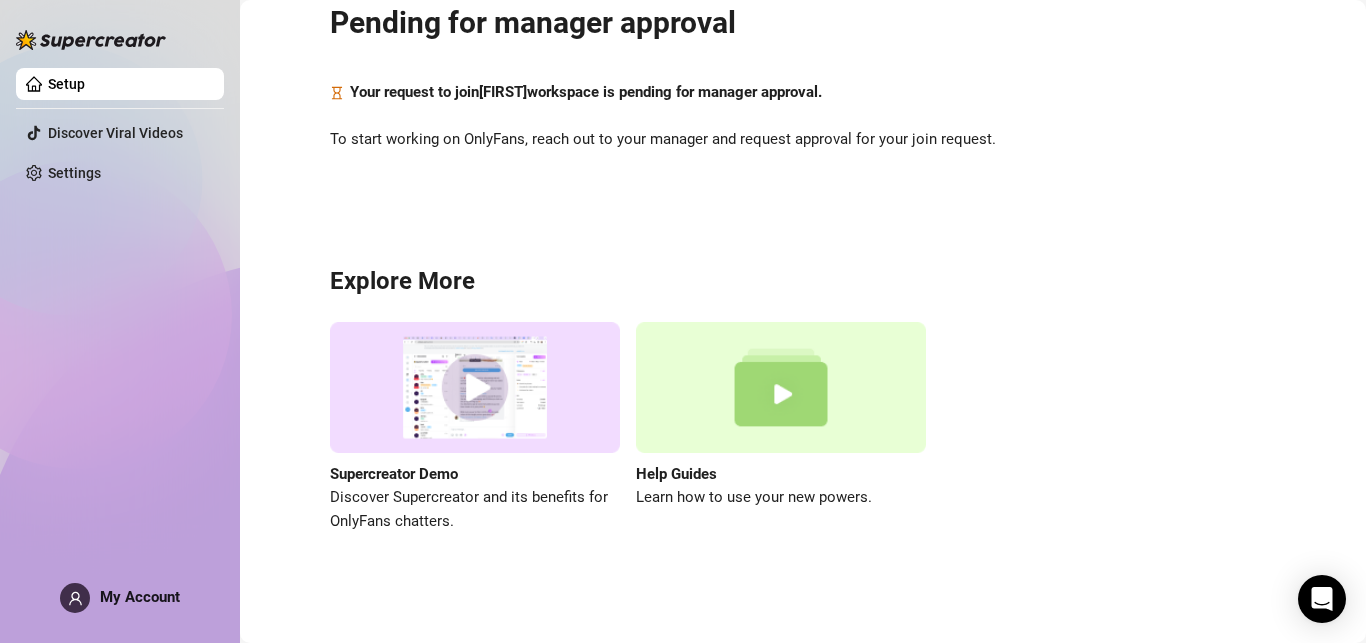 scroll, scrollTop: 0, scrollLeft: 0, axis: both 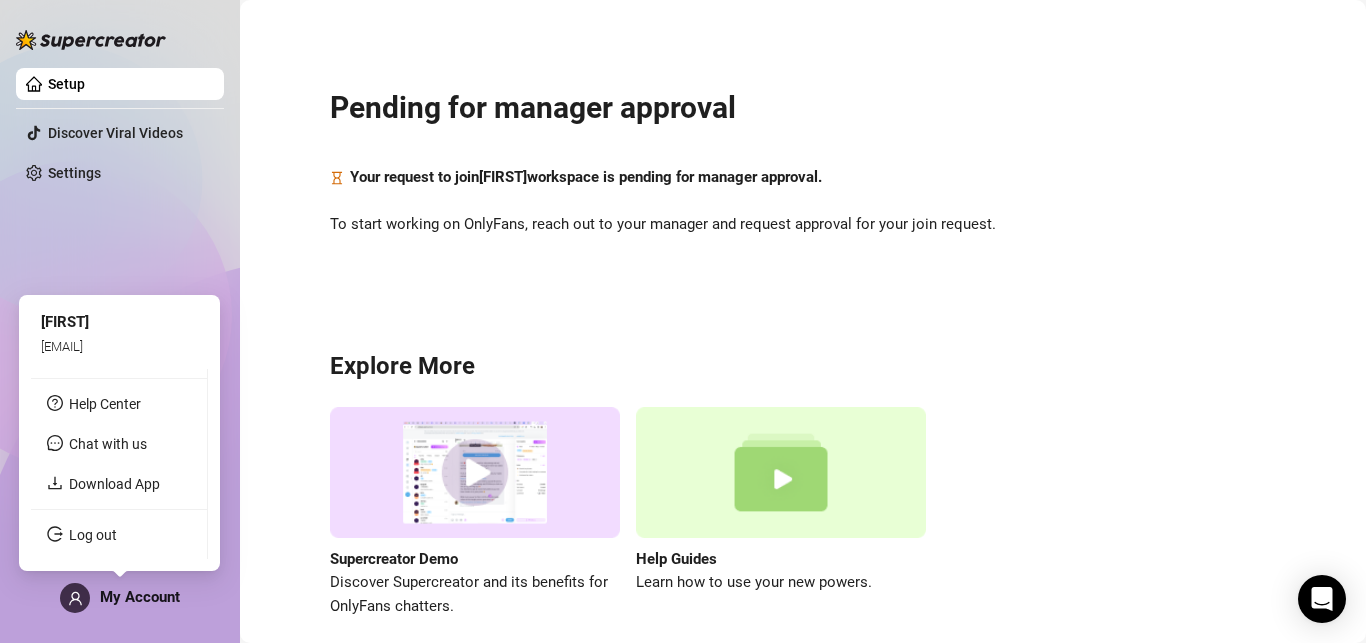click on "My Account" at bounding box center (120, 598) 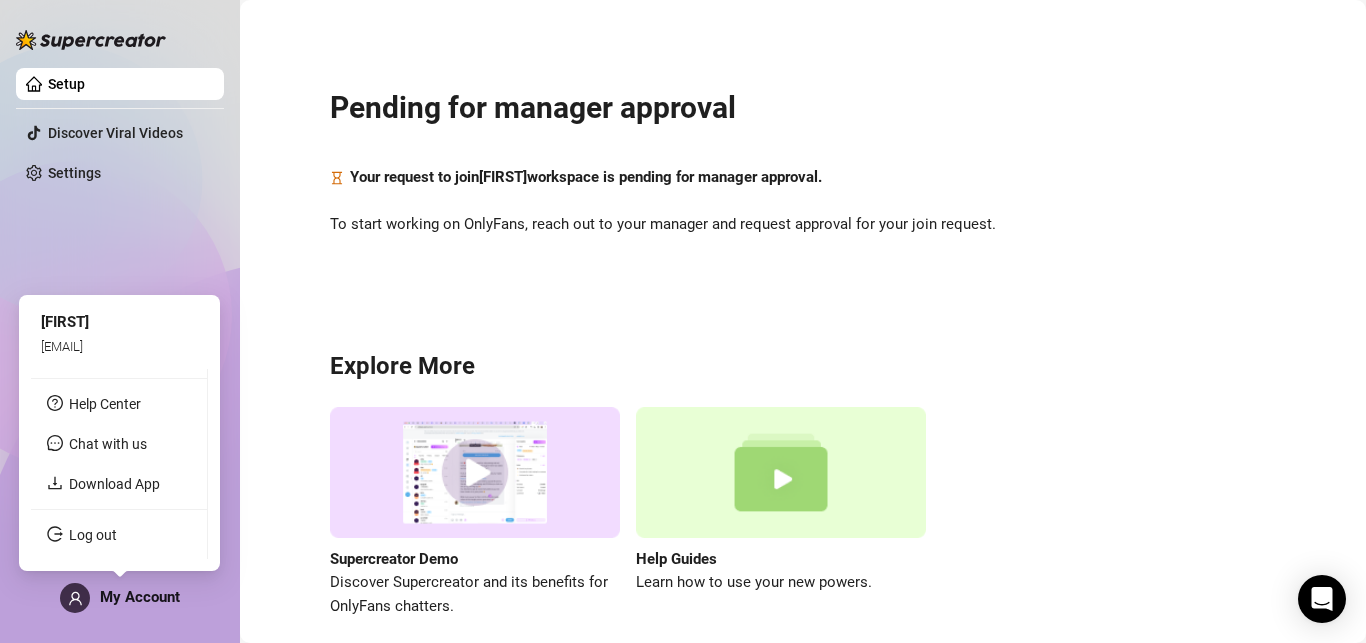 click on "My Account" at bounding box center (140, 597) 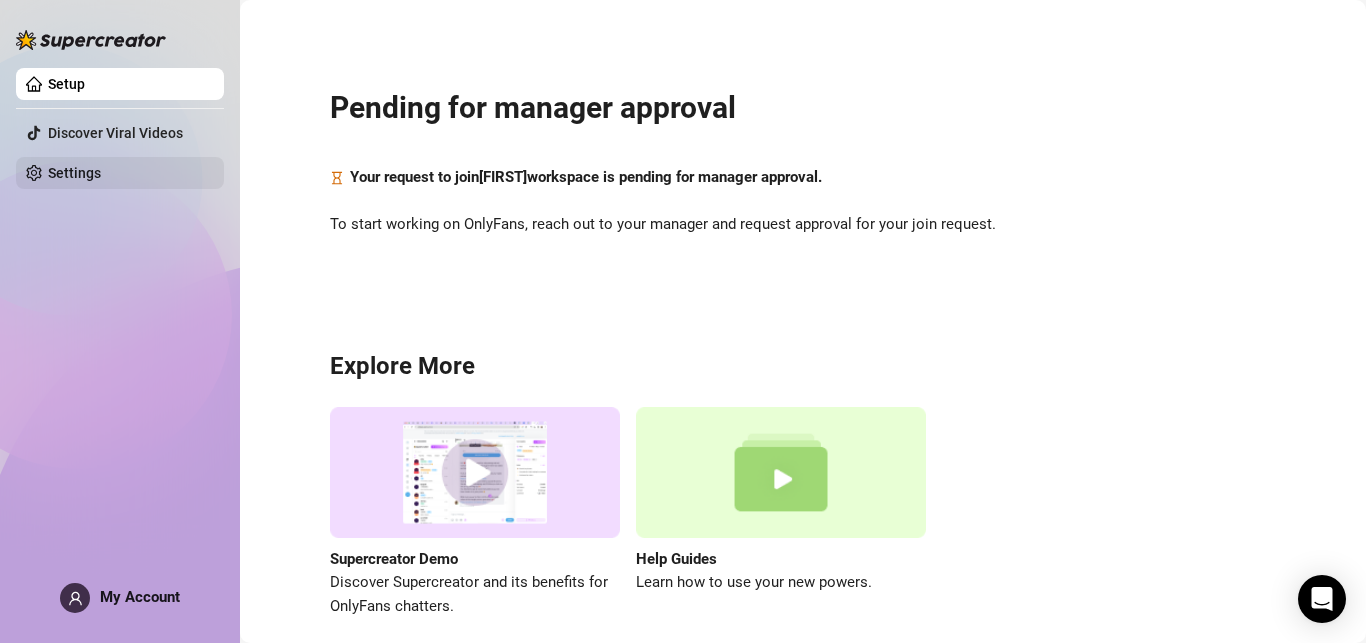 click on "Settings" at bounding box center [74, 173] 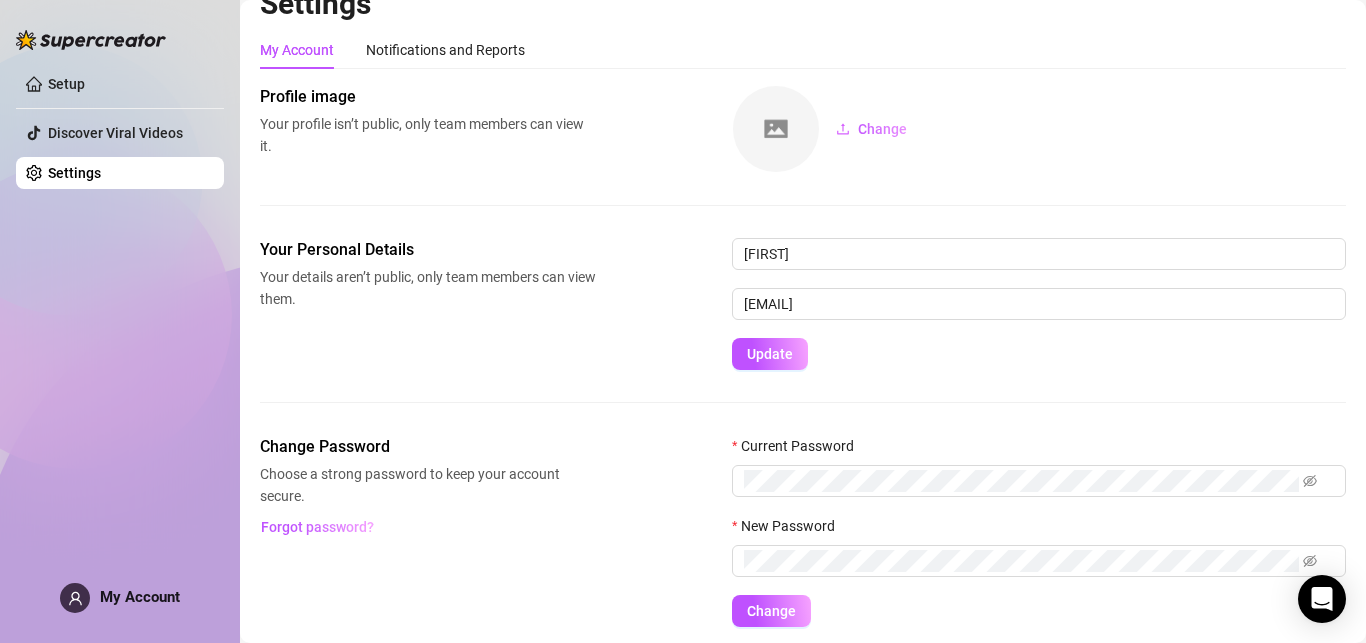 scroll, scrollTop: 0, scrollLeft: 0, axis: both 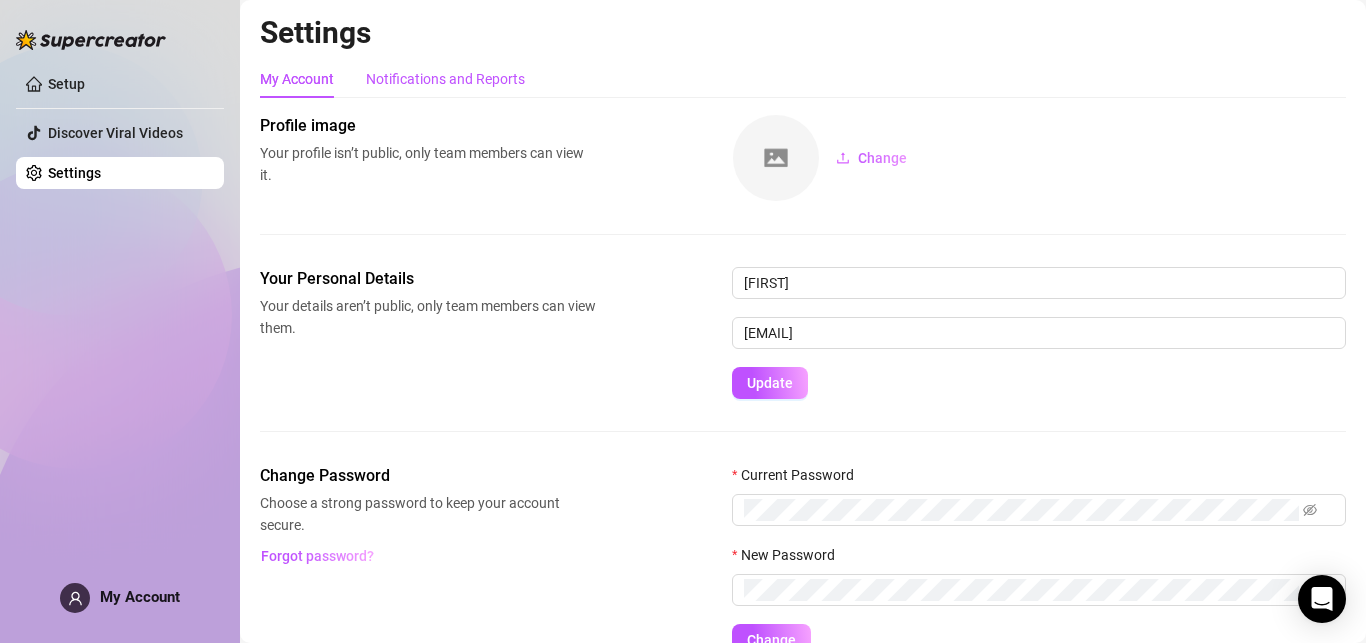 click on "Notifications and Reports" at bounding box center [445, 79] 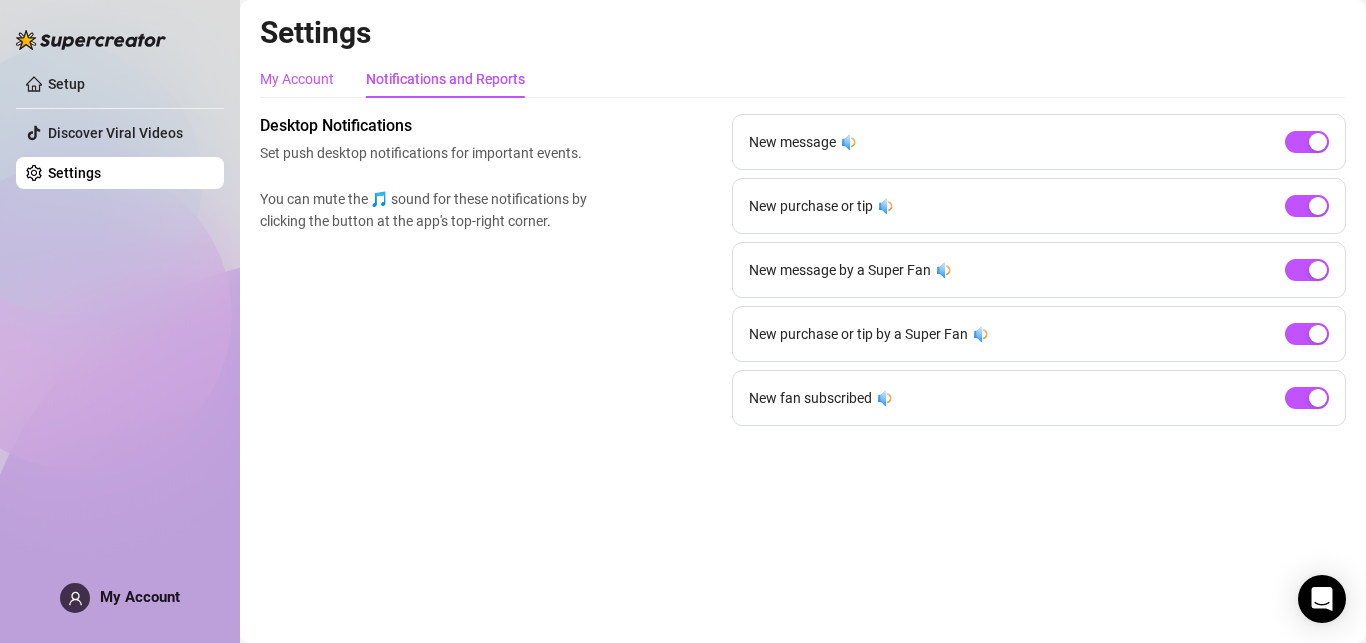 click on "My Account" at bounding box center [297, 79] 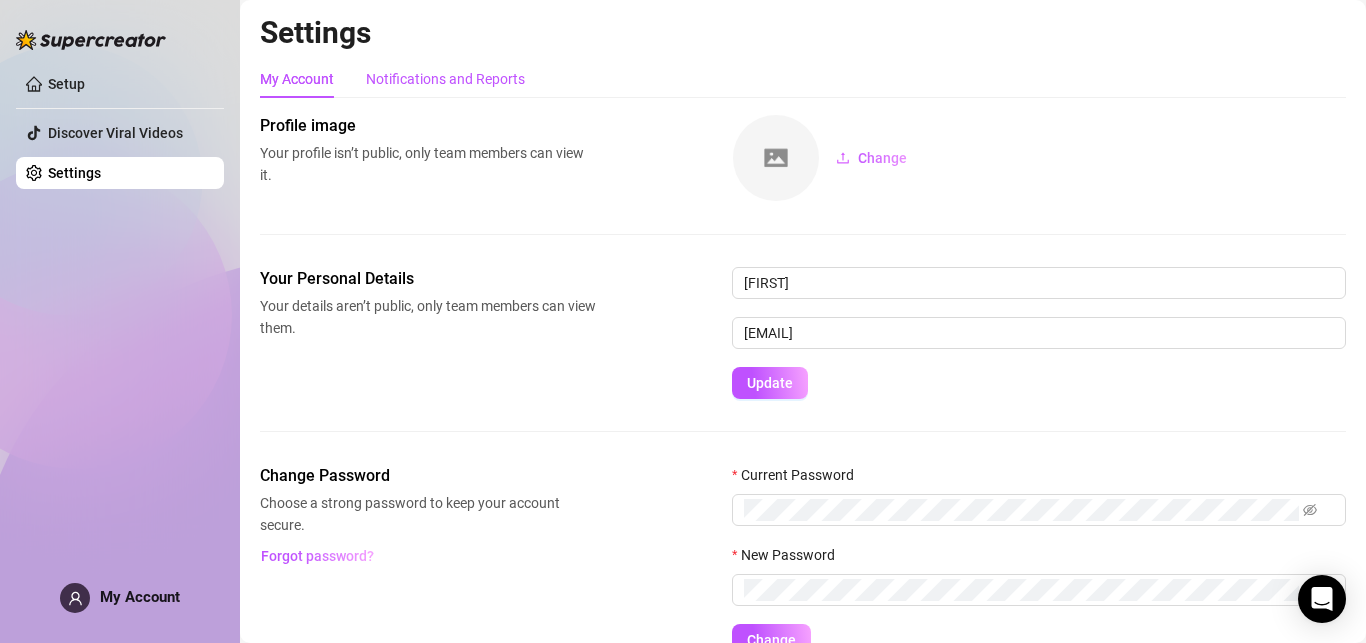 click on "Notifications and Reports" at bounding box center (445, 79) 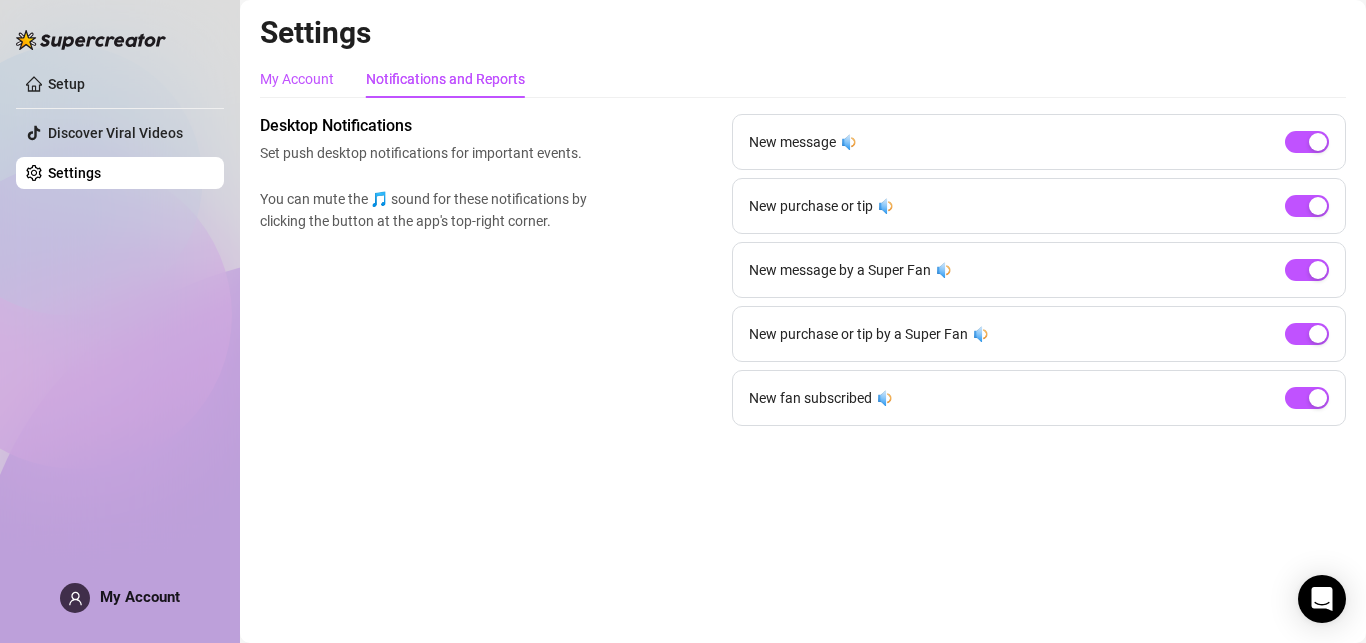 click on "My Account" at bounding box center [297, 79] 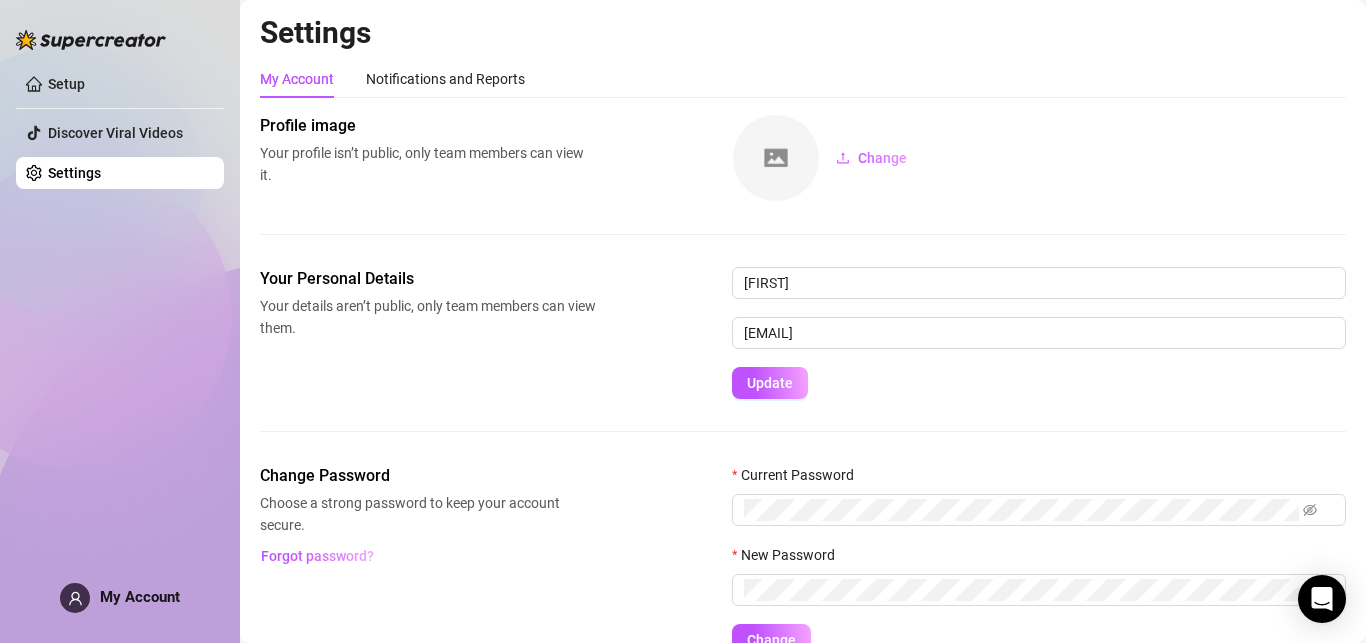 click on "Profile image" at bounding box center [428, 126] 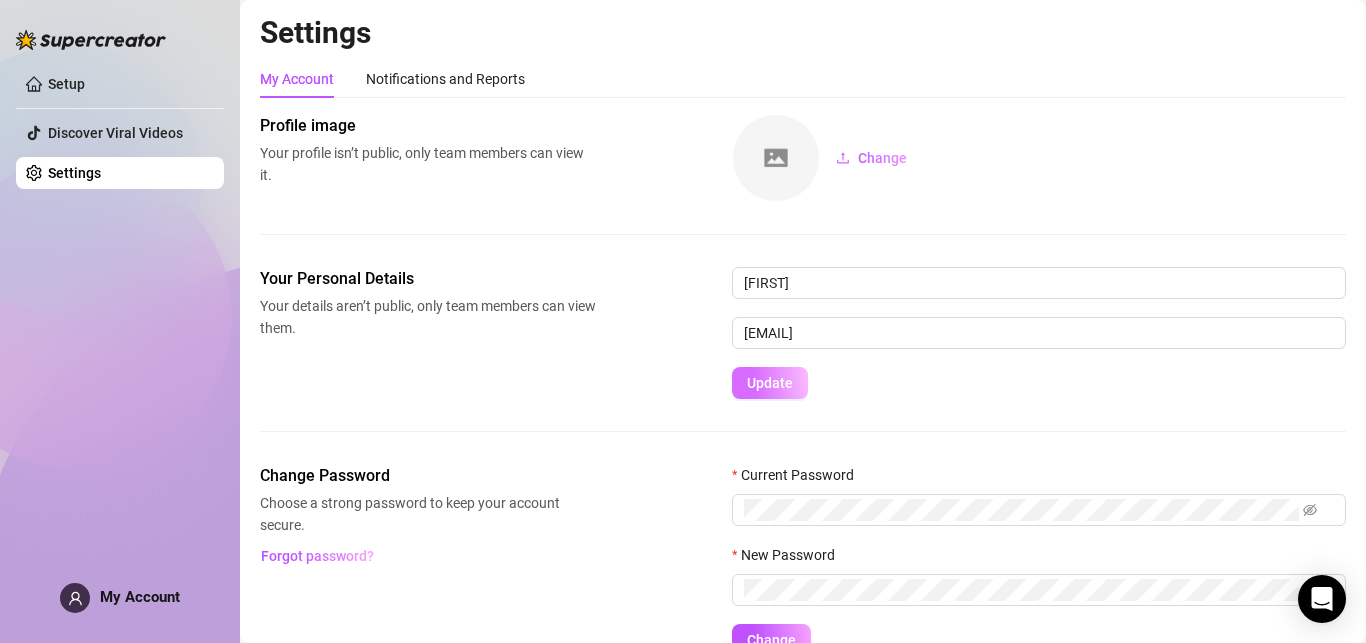 click on "Update" at bounding box center (770, 383) 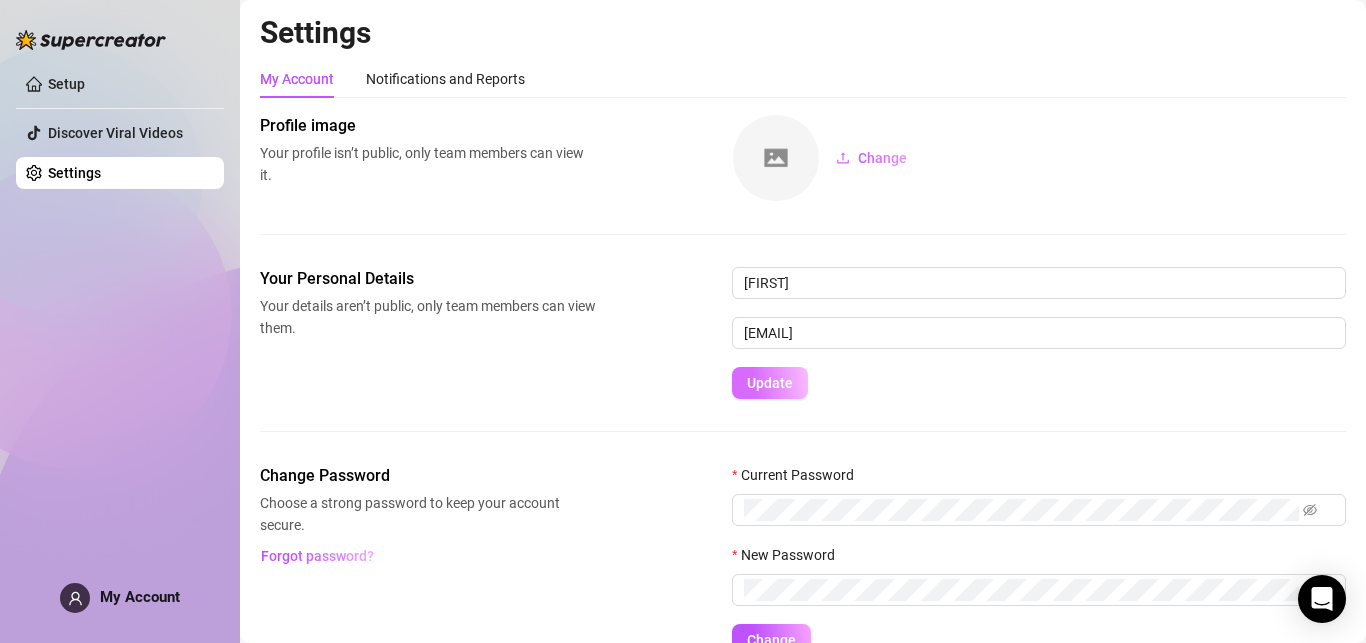 click on "Update" at bounding box center (770, 383) 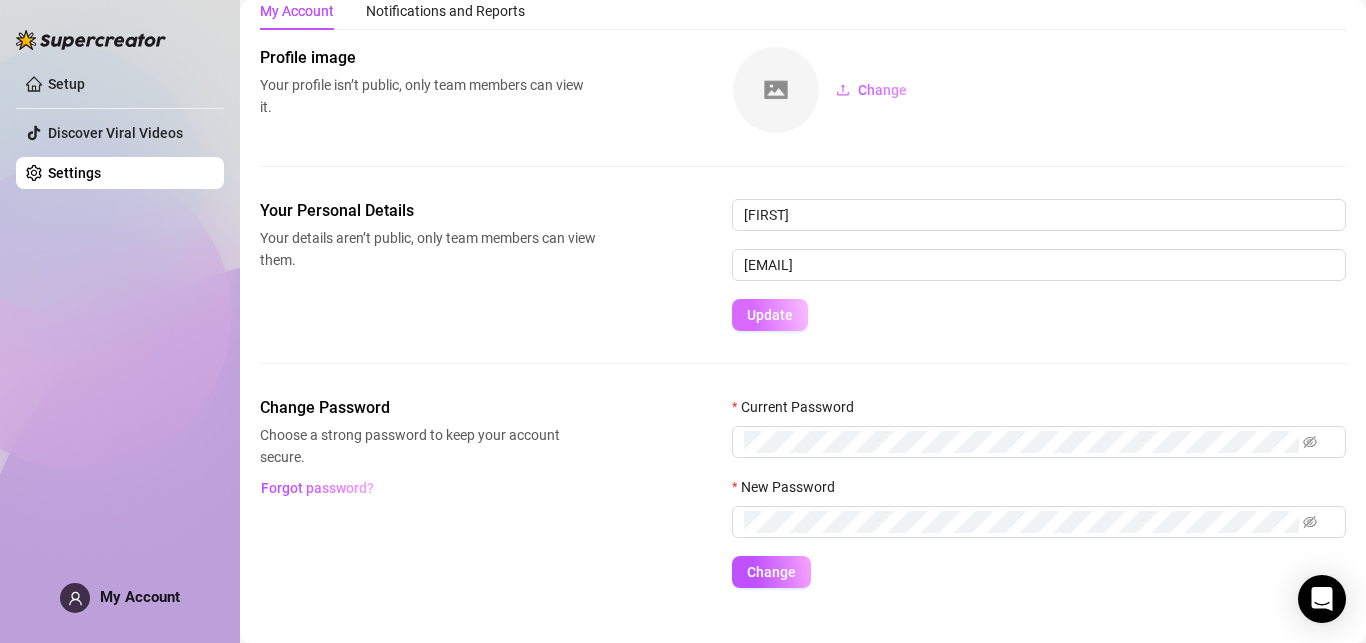 scroll, scrollTop: 97, scrollLeft: 0, axis: vertical 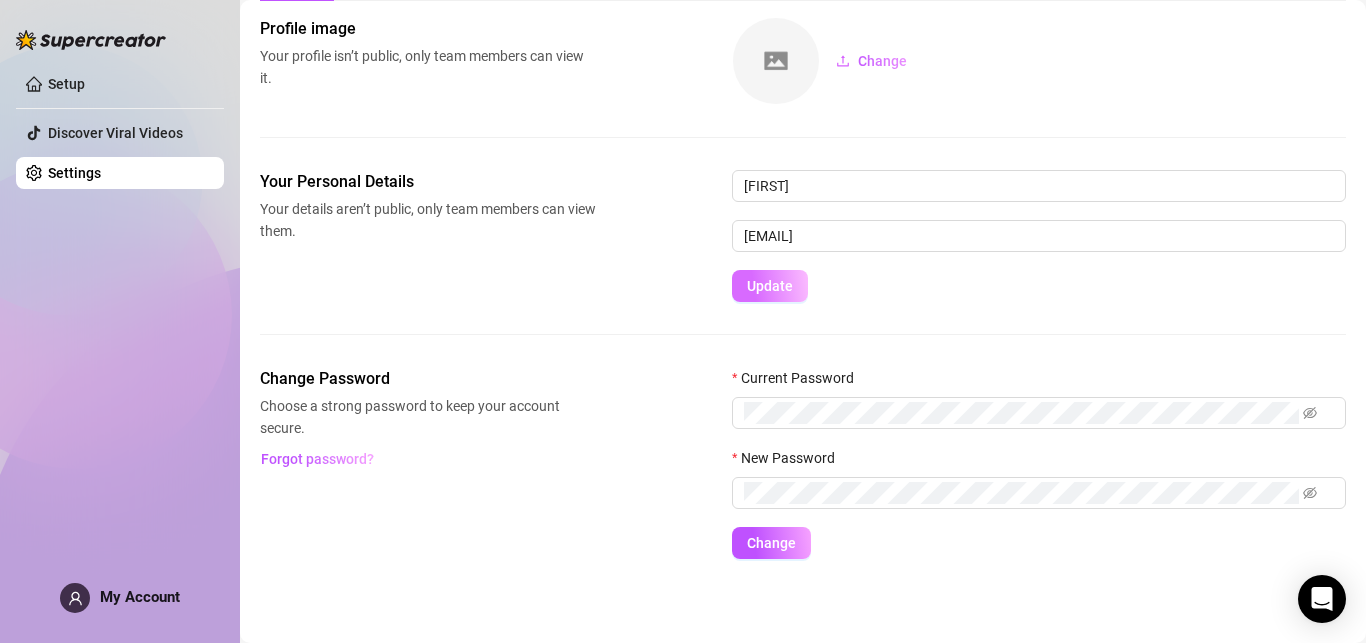 click on "Update" at bounding box center [770, 286] 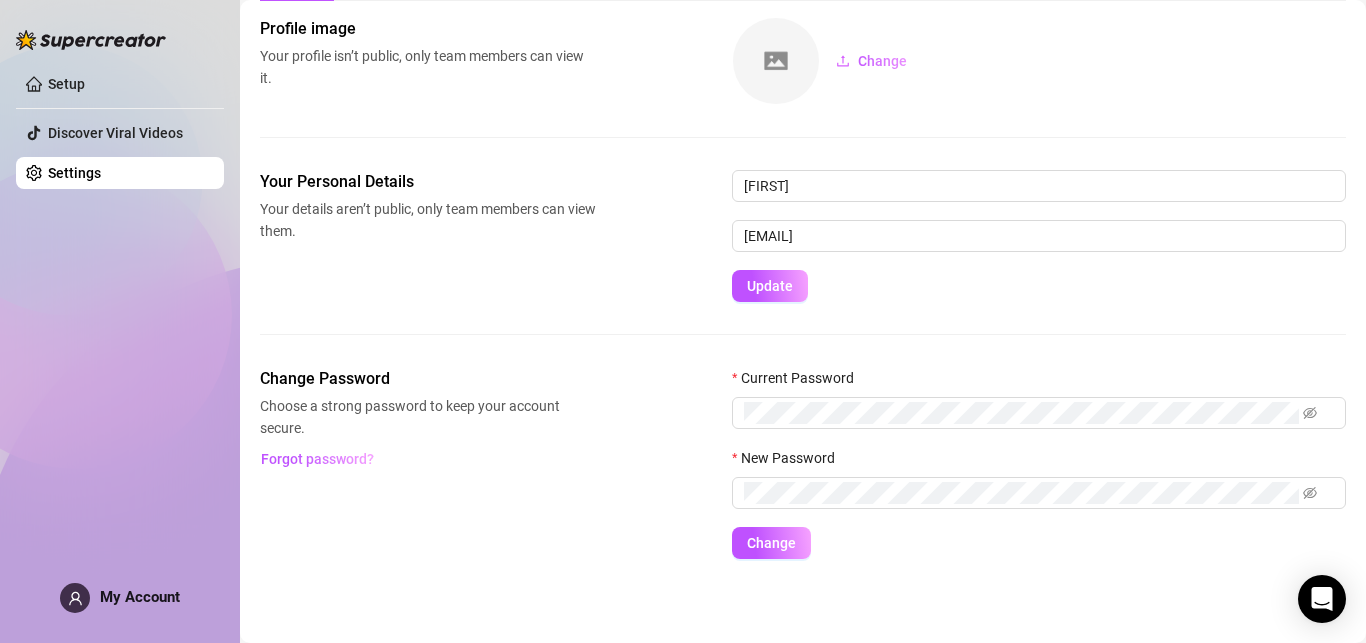 click on "Your Personal Details Your details aren’t public, only team members can view them. Michelle metchthirdbj07@gmail.com Update" at bounding box center (803, 236) 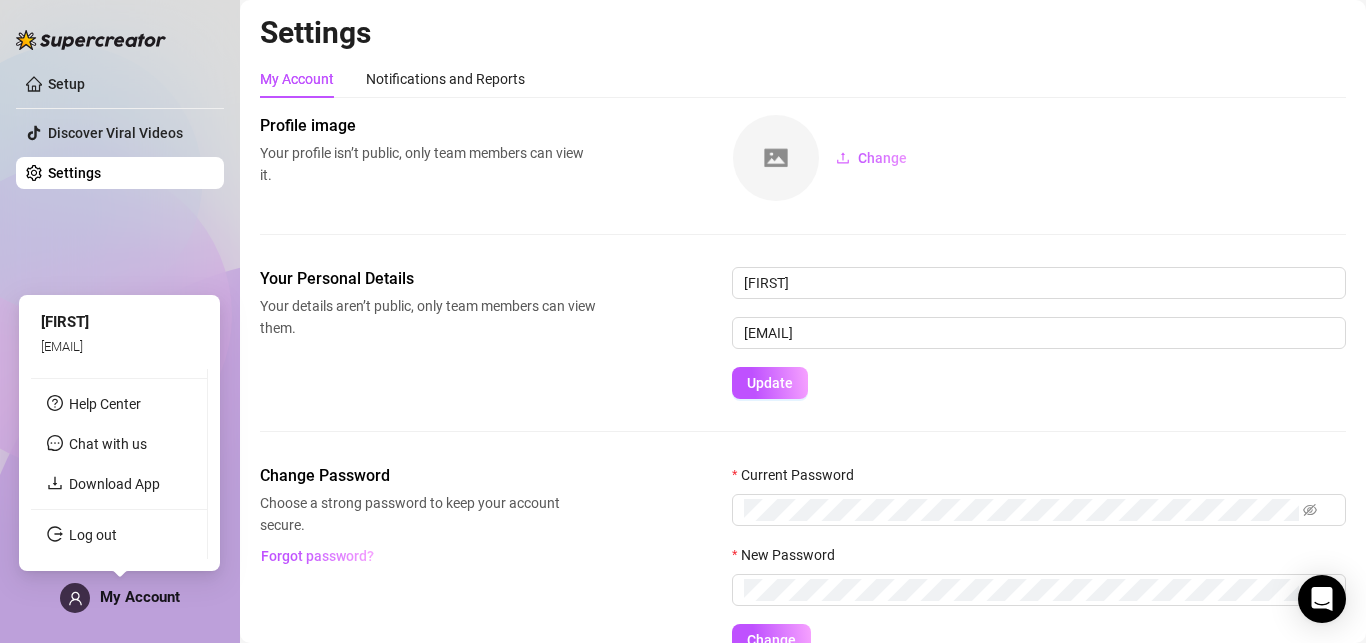 click on "My Account" at bounding box center [140, 597] 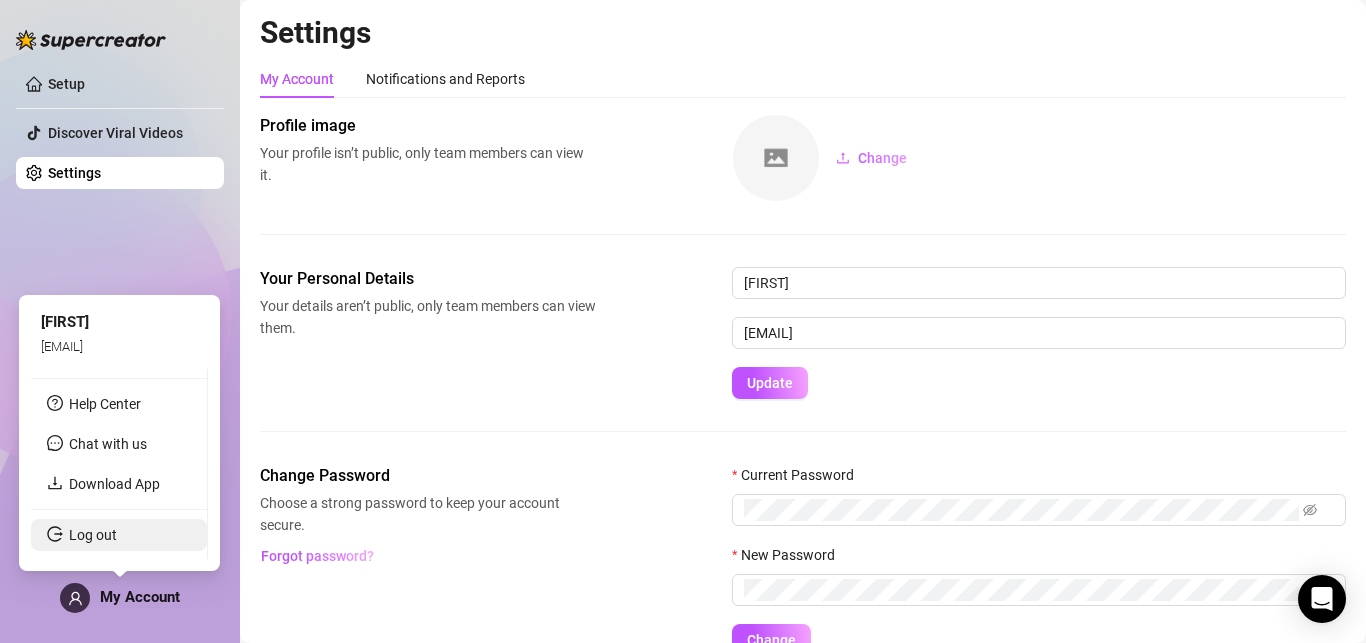 click on "Log out" at bounding box center [93, 535] 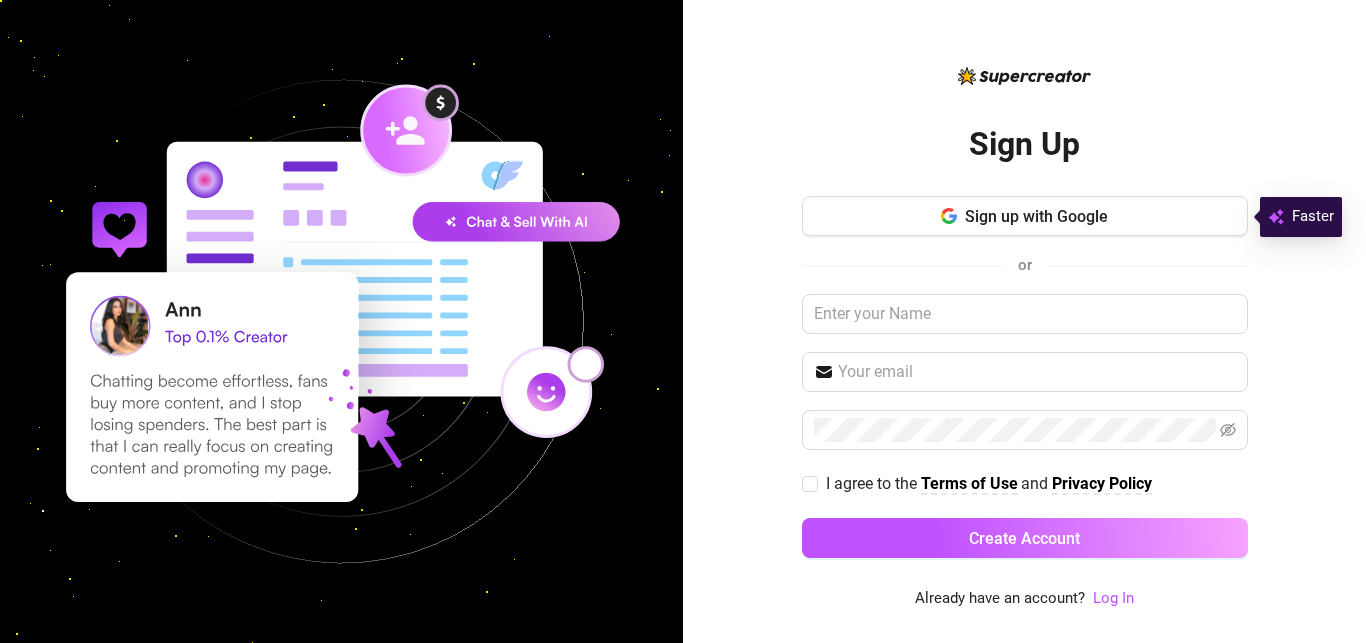 scroll, scrollTop: 0, scrollLeft: 0, axis: both 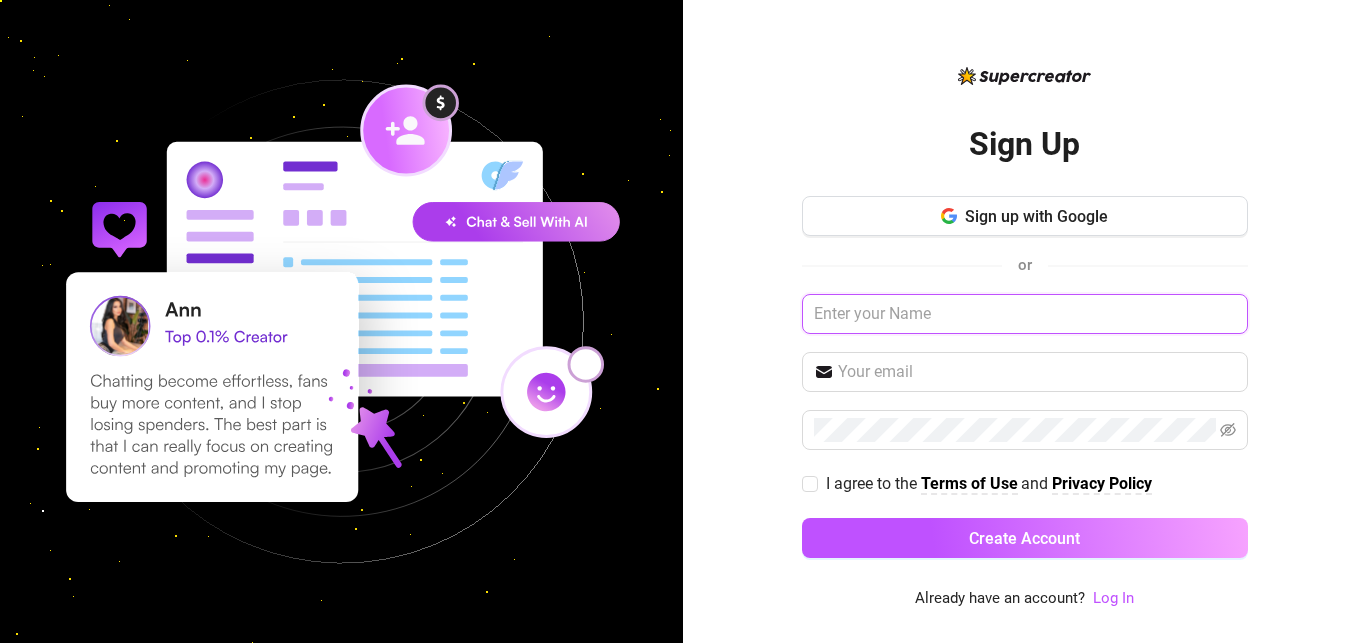click at bounding box center (1025, 314) 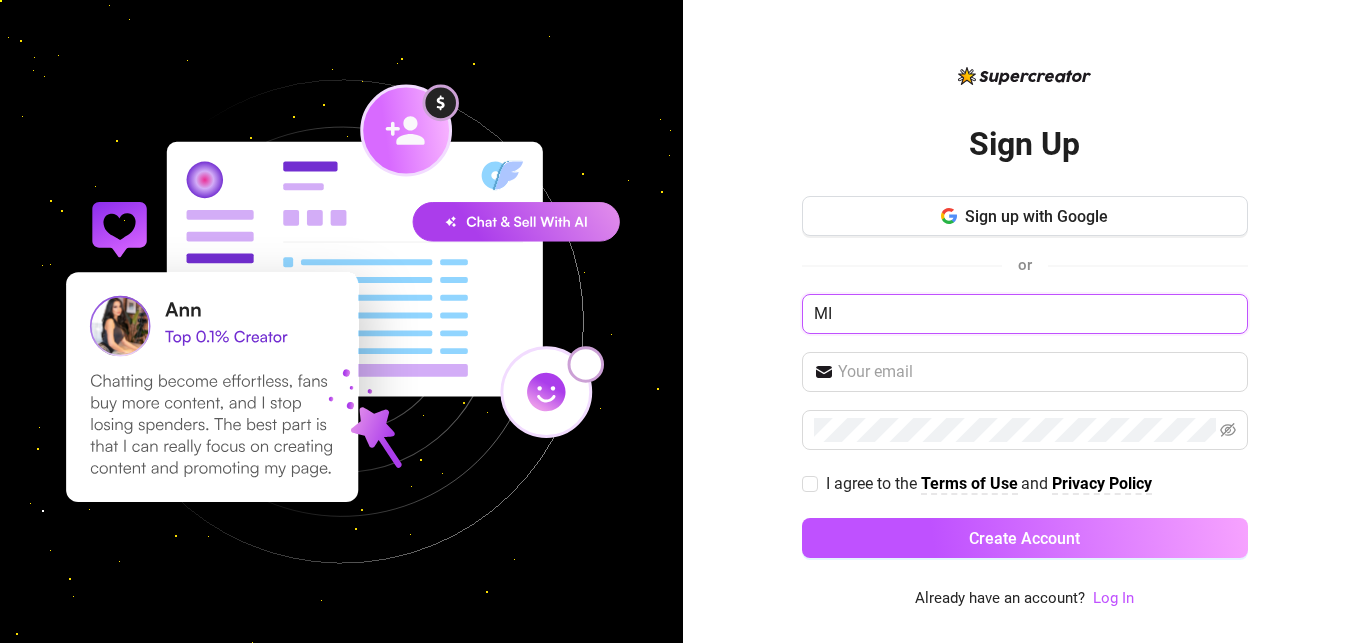 type on "M" 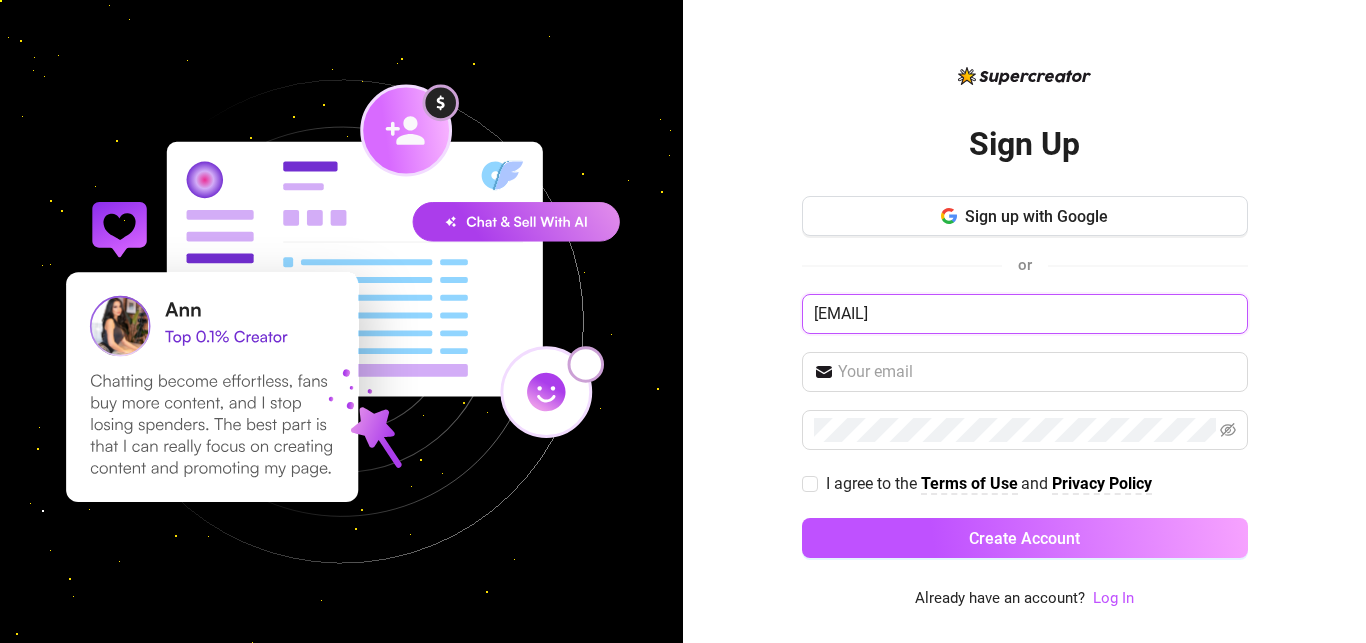 type on "[EMAIL]" 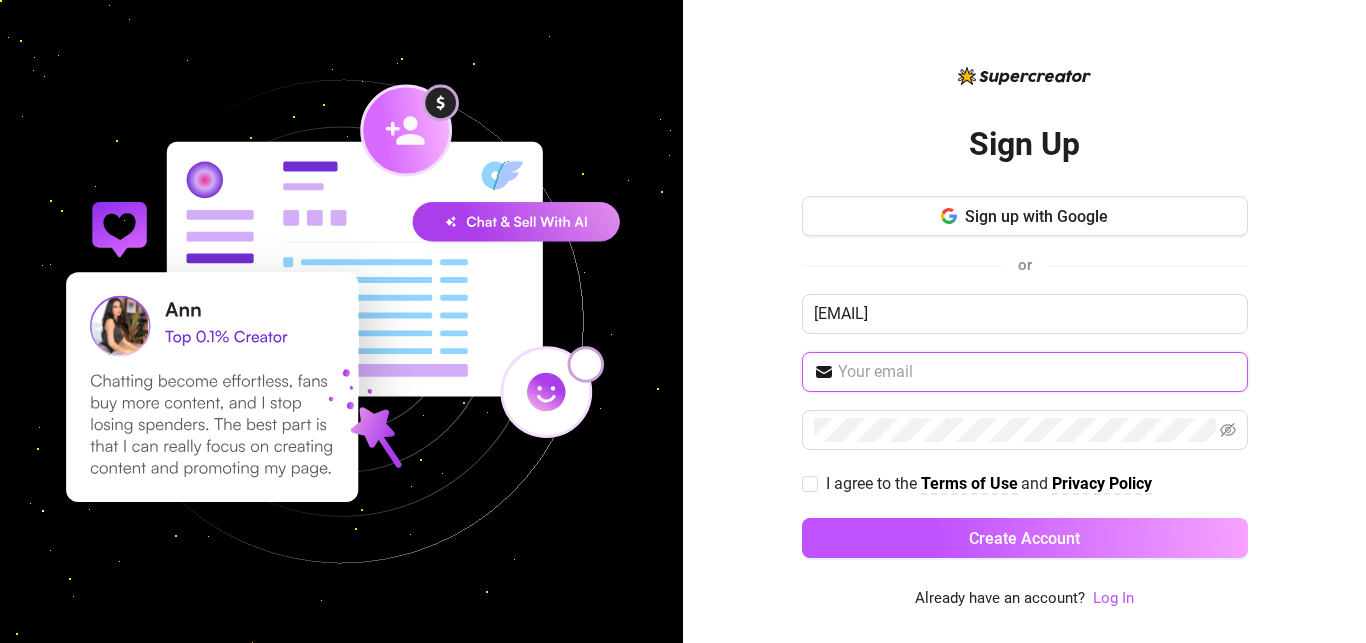click at bounding box center [1037, 372] 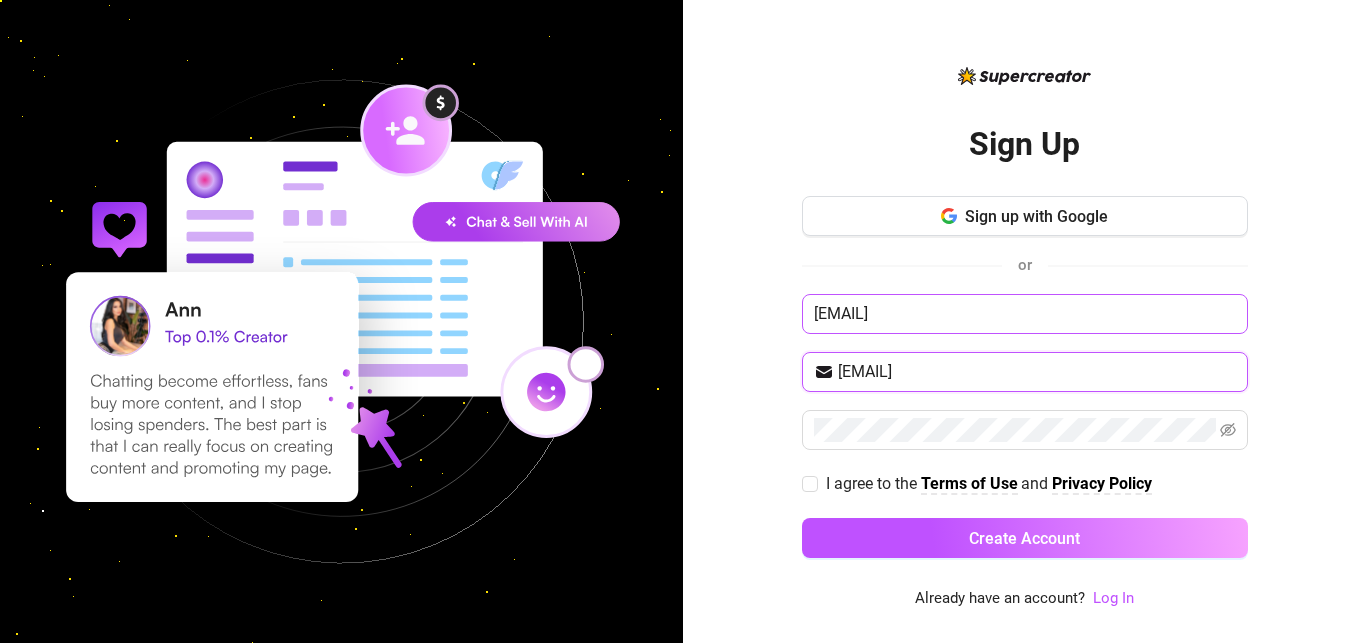 type on "[EMAIL]" 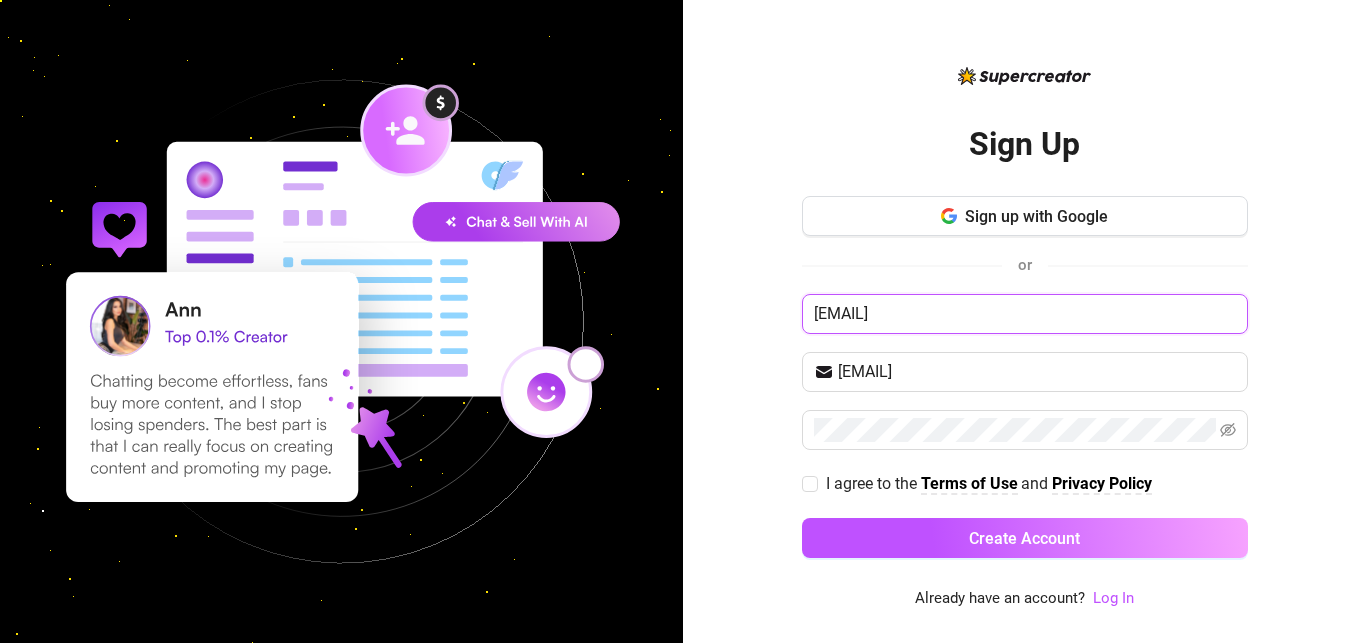 drag, startPoint x: 1167, startPoint y: 316, endPoint x: 676, endPoint y: 308, distance: 491.06516 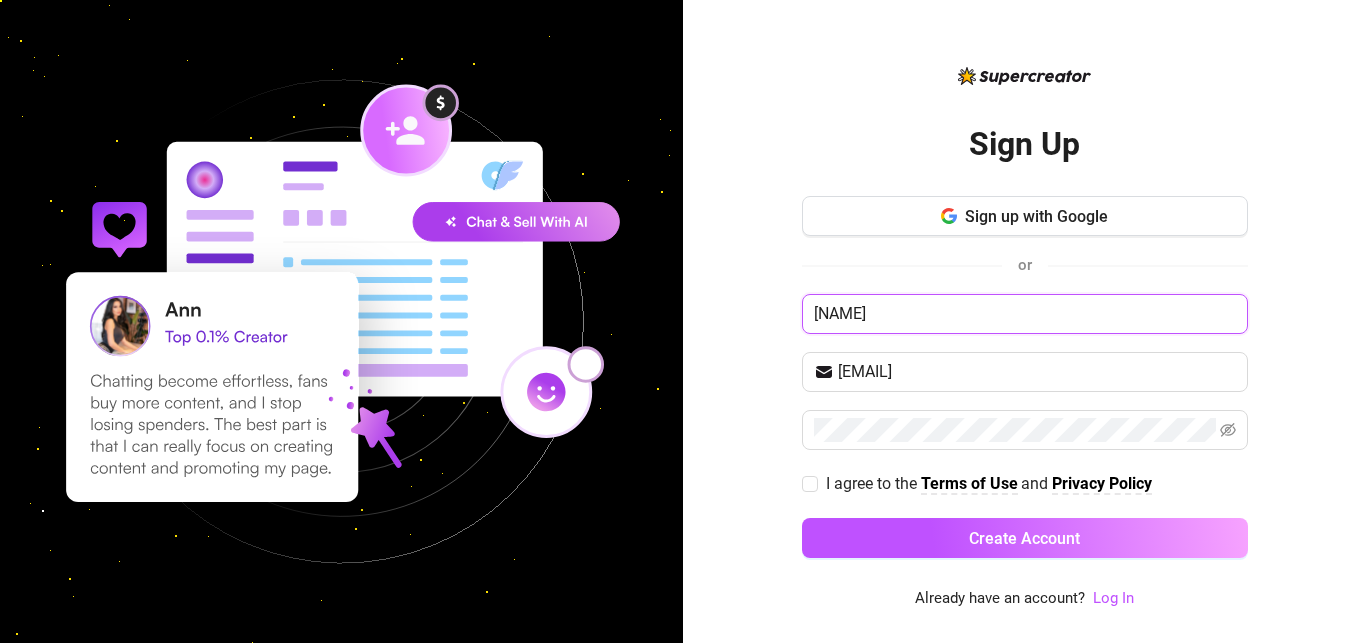 click on "[NAME]" at bounding box center (1025, 314) 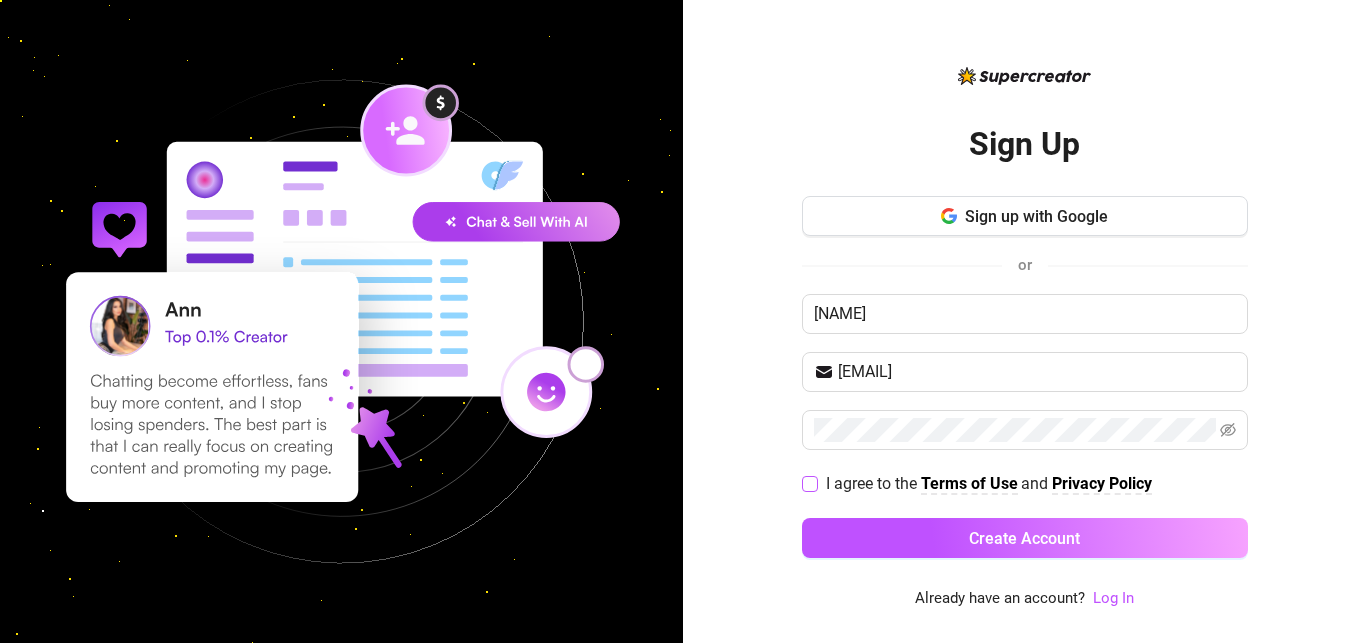 click on "I agree to the   Terms of Use   and   Privacy Policy" at bounding box center (981, 483) 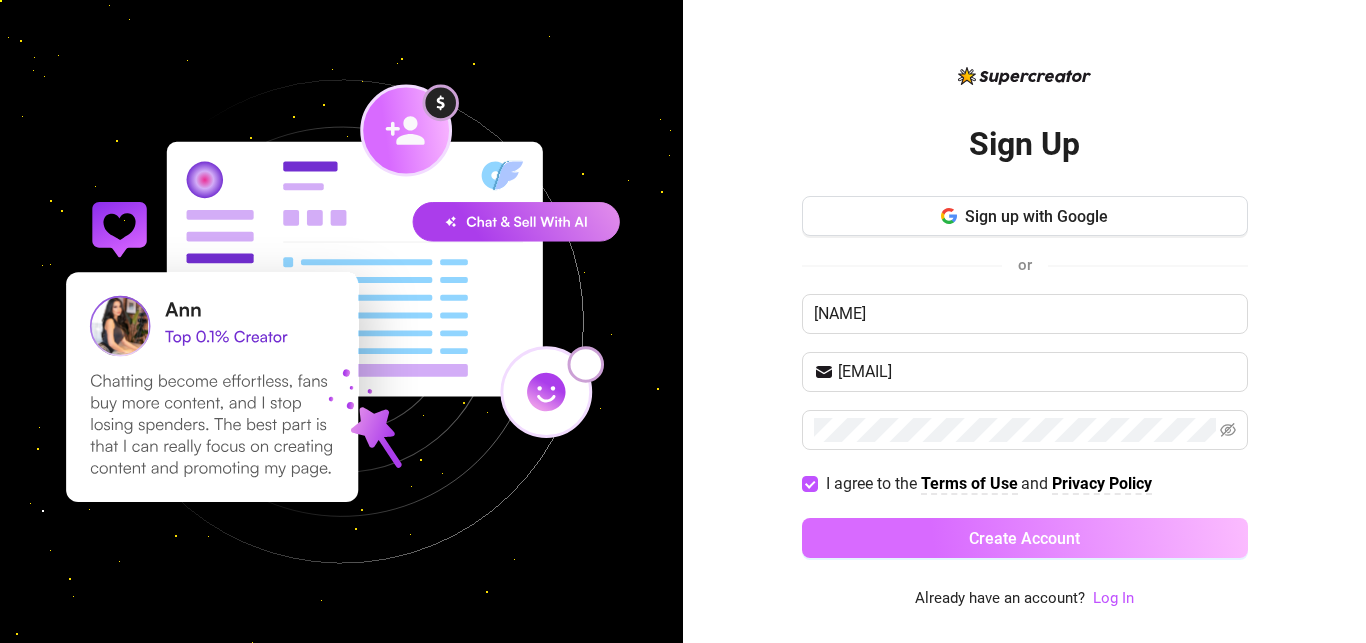 click on "Create Account" at bounding box center (1025, 538) 